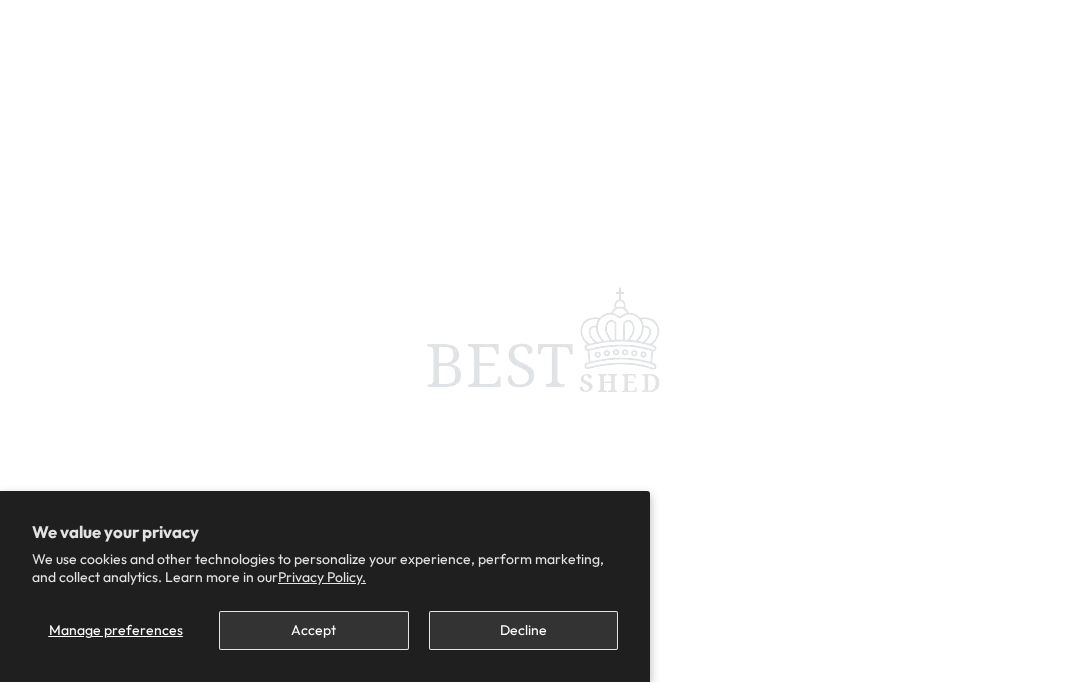 scroll, scrollTop: 0, scrollLeft: 0, axis: both 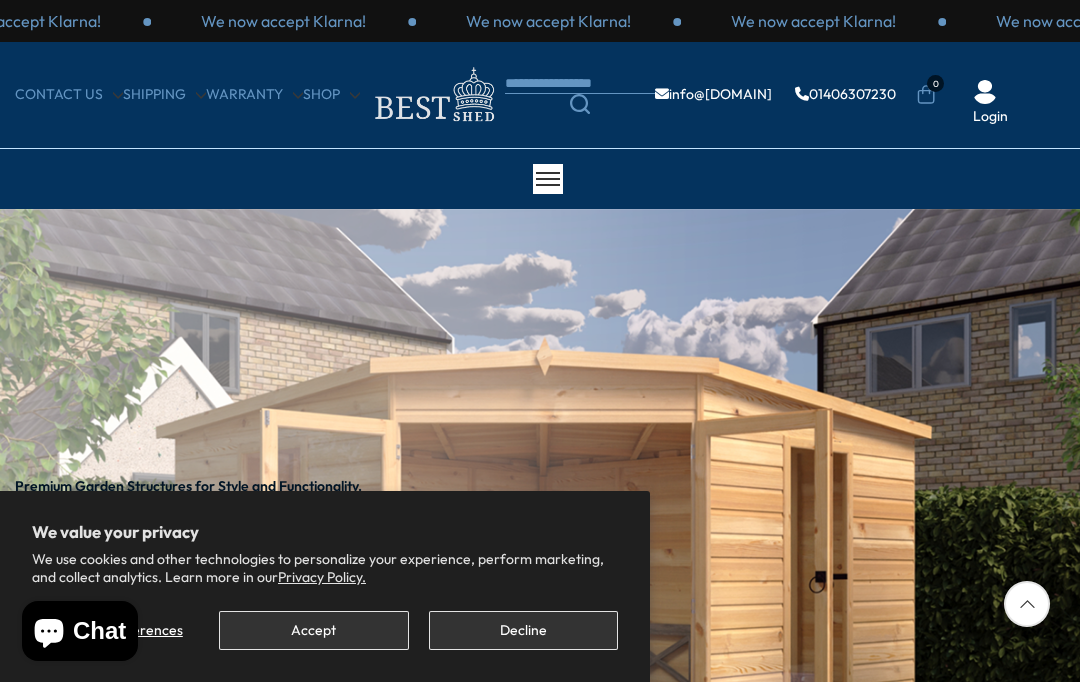 click on "Accept" at bounding box center [313, 630] 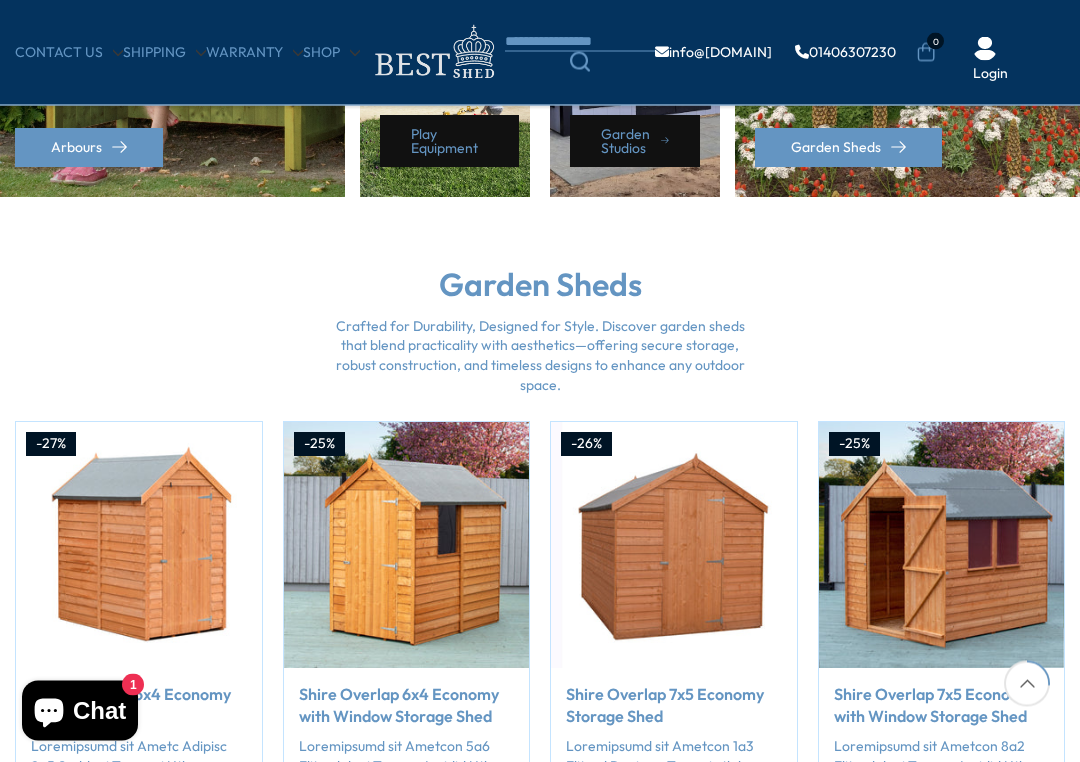 scroll, scrollTop: 1362, scrollLeft: 0, axis: vertical 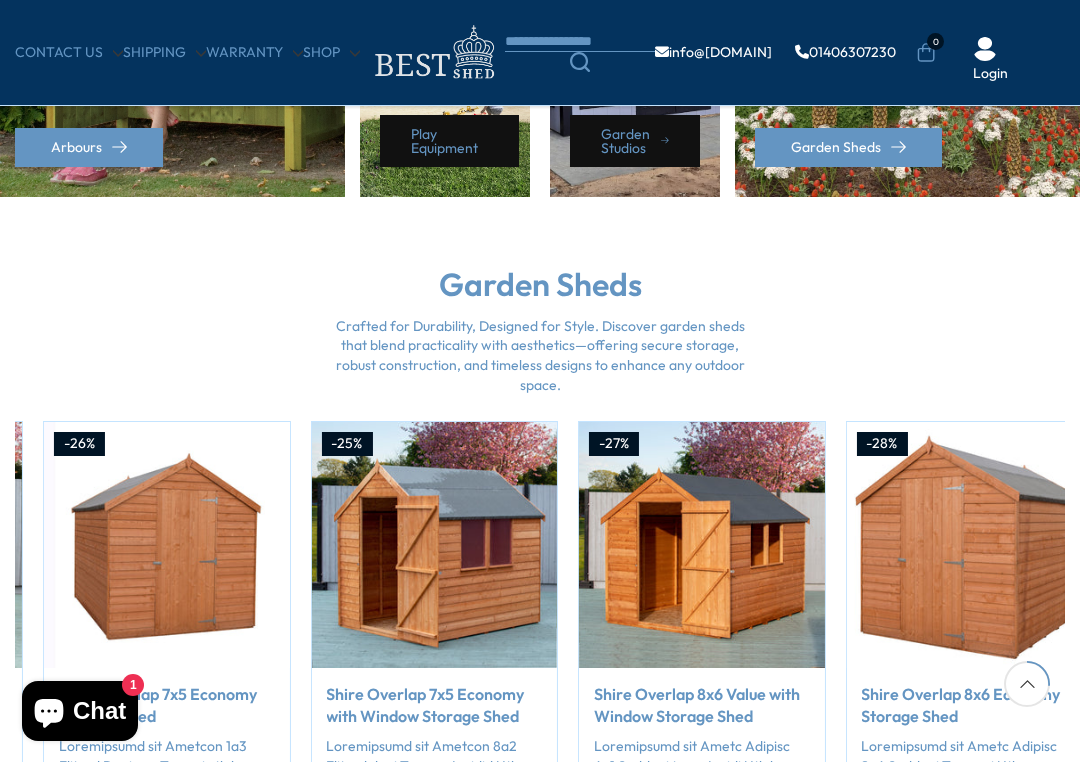 click at bounding box center [167, 545] 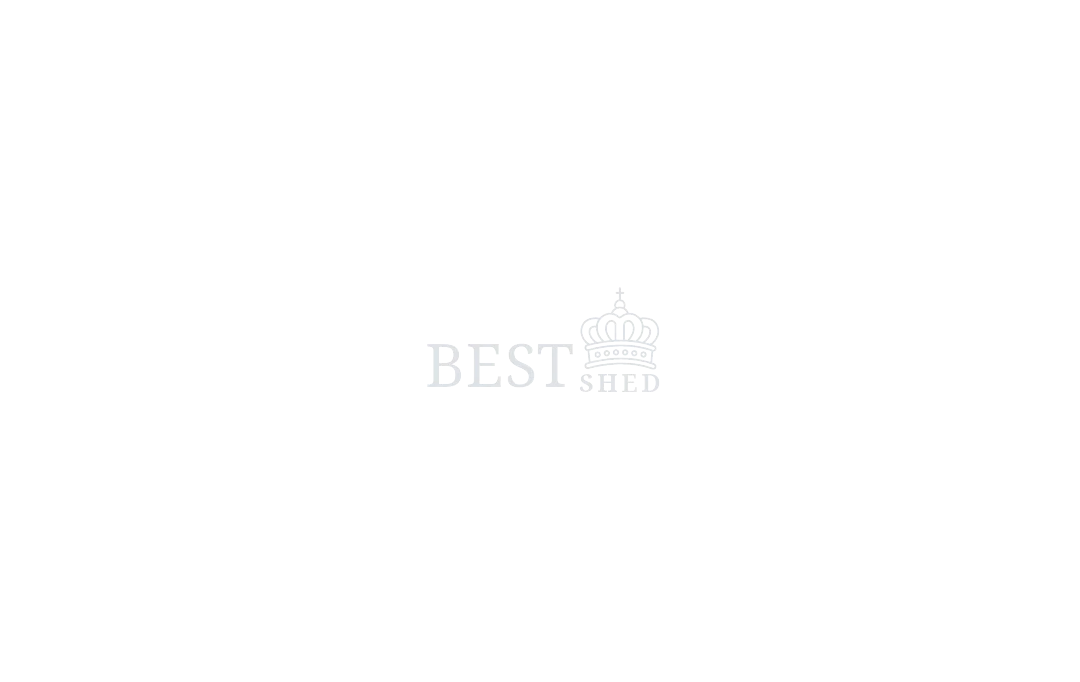 scroll, scrollTop: 0, scrollLeft: 0, axis: both 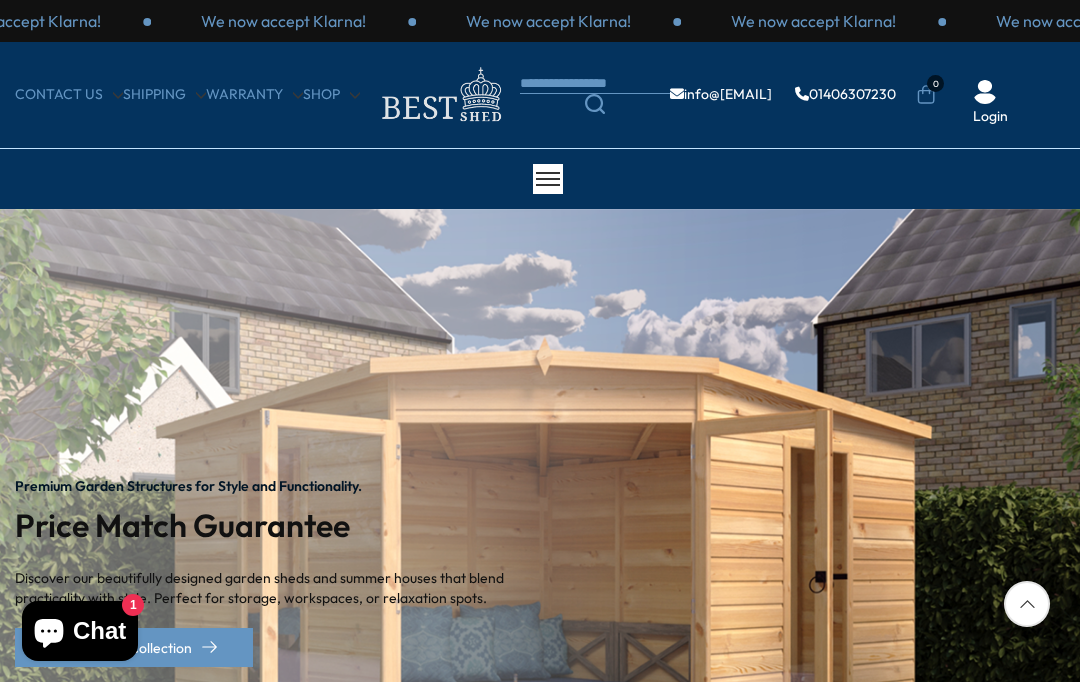 click at bounding box center (1110, 571) 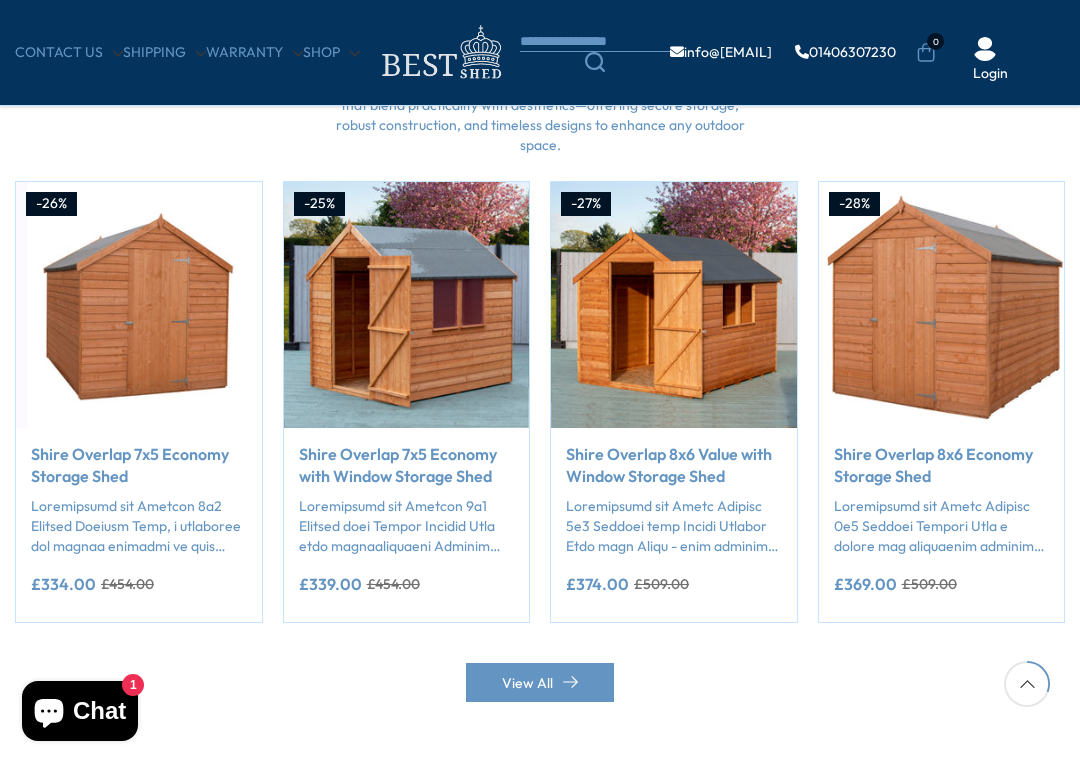 scroll, scrollTop: 1609, scrollLeft: 0, axis: vertical 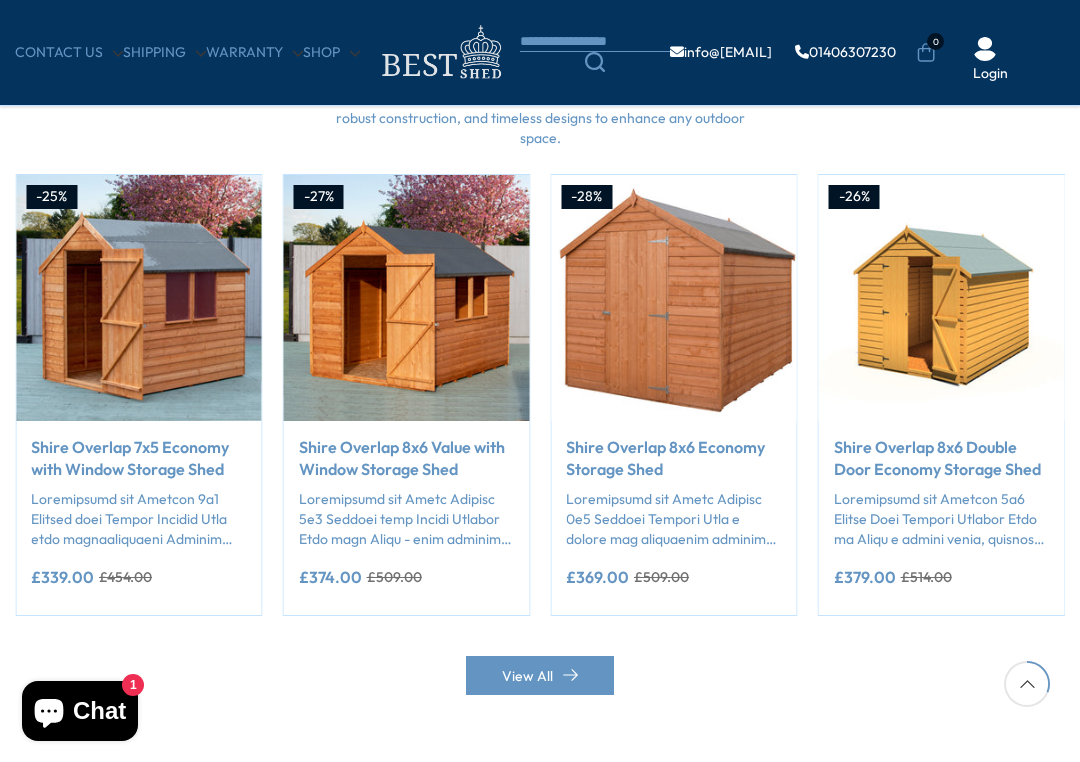 click at bounding box center [407, 298] 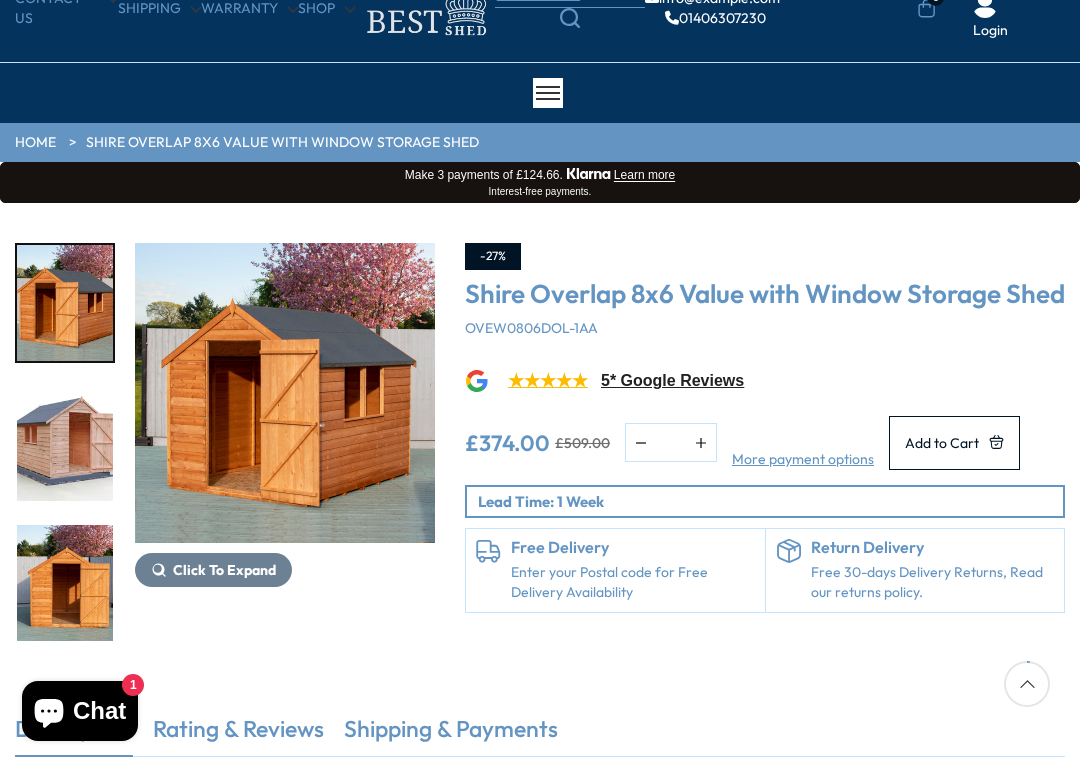 scroll, scrollTop: 92, scrollLeft: 0, axis: vertical 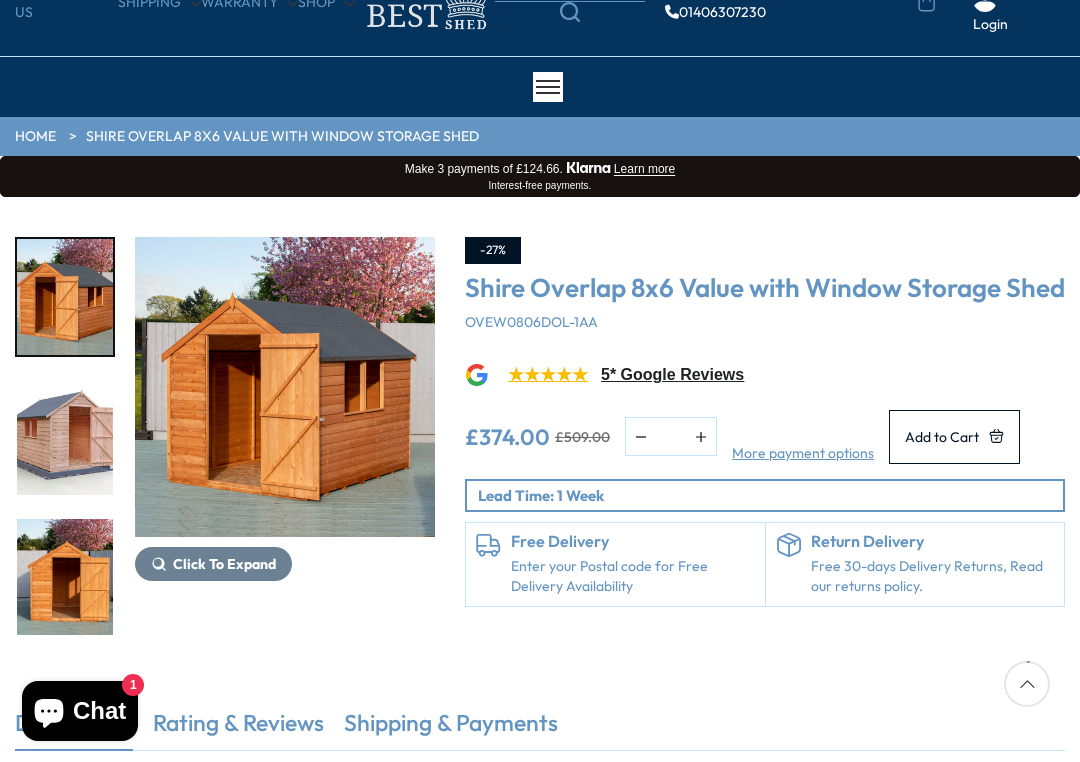 click at bounding box center [285, 387] 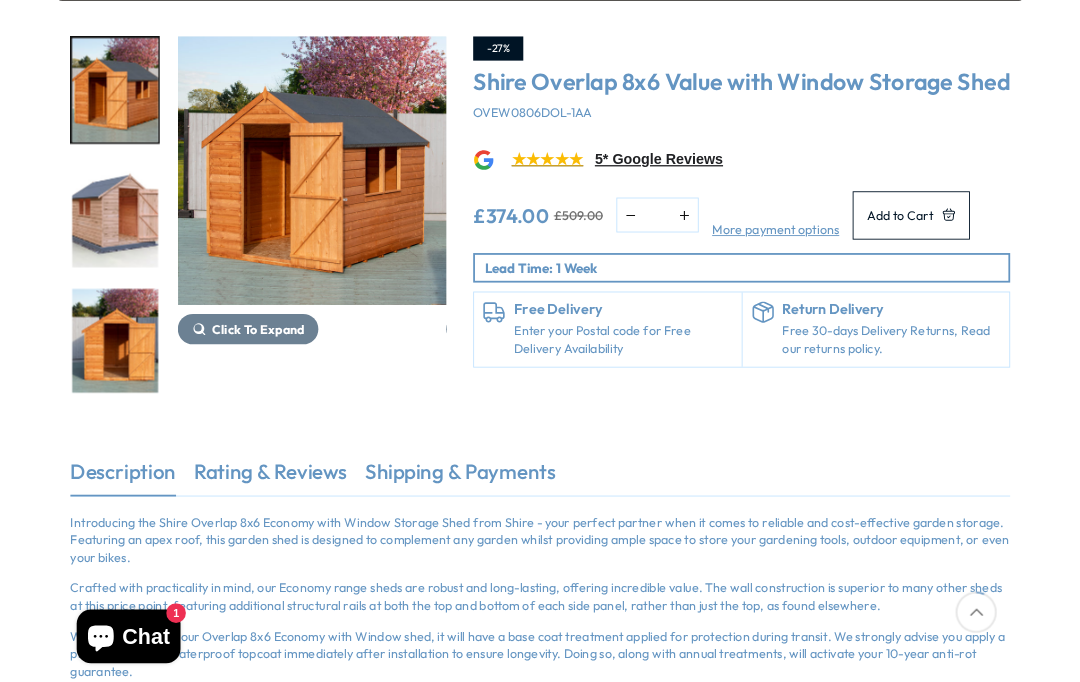 scroll, scrollTop: 280, scrollLeft: 0, axis: vertical 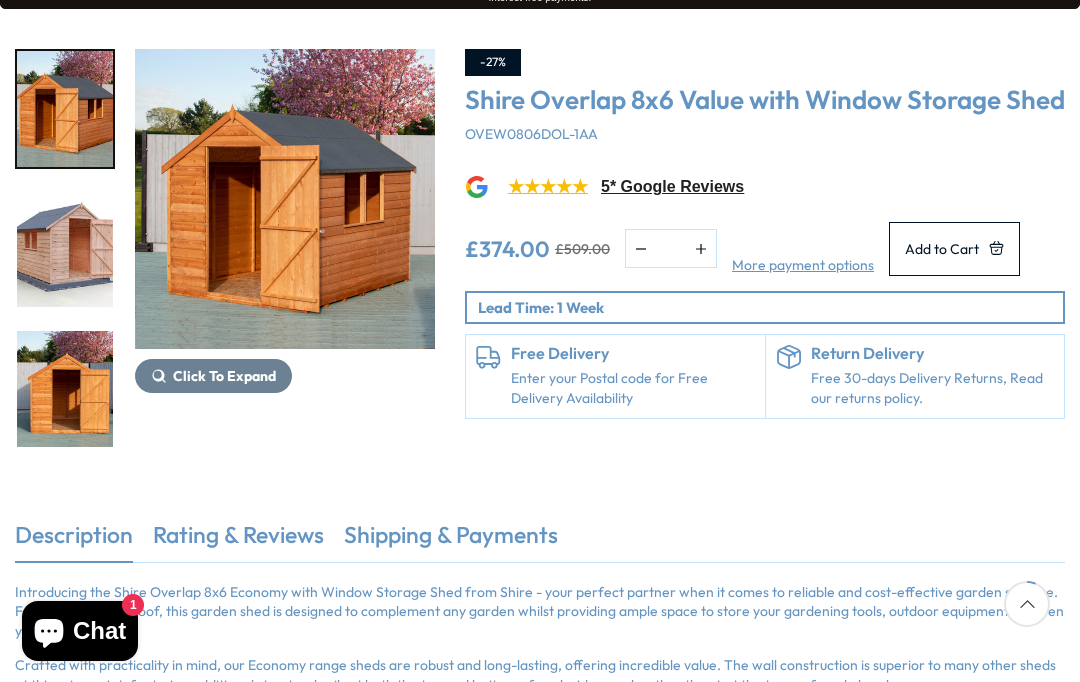 click at bounding box center [285, 199] 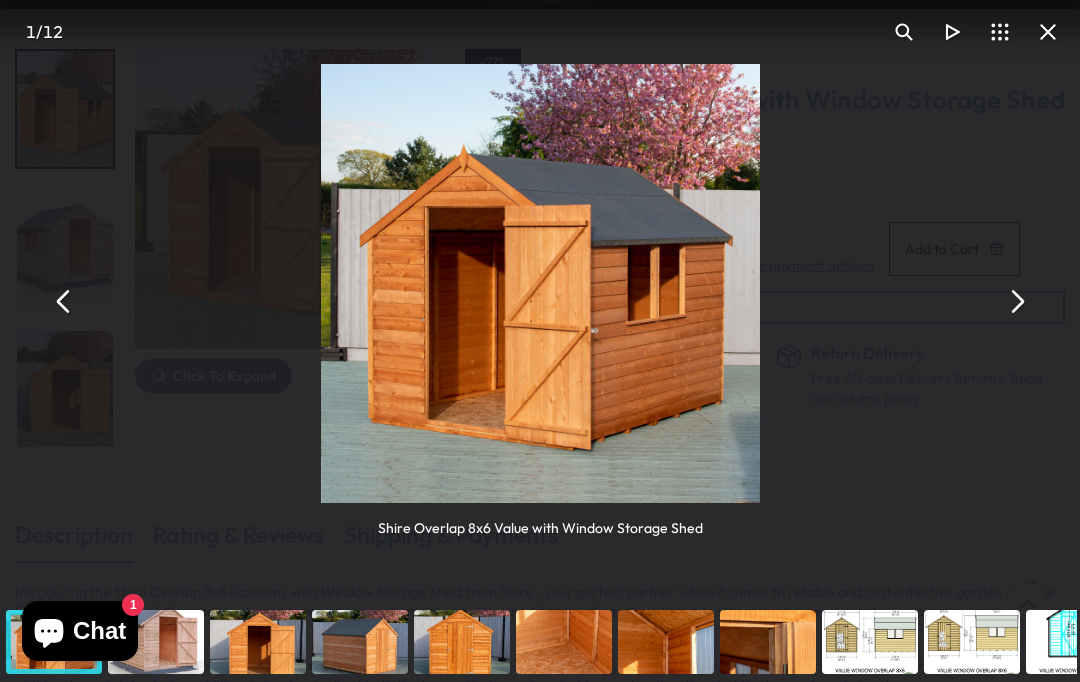 click at bounding box center [156, 642] 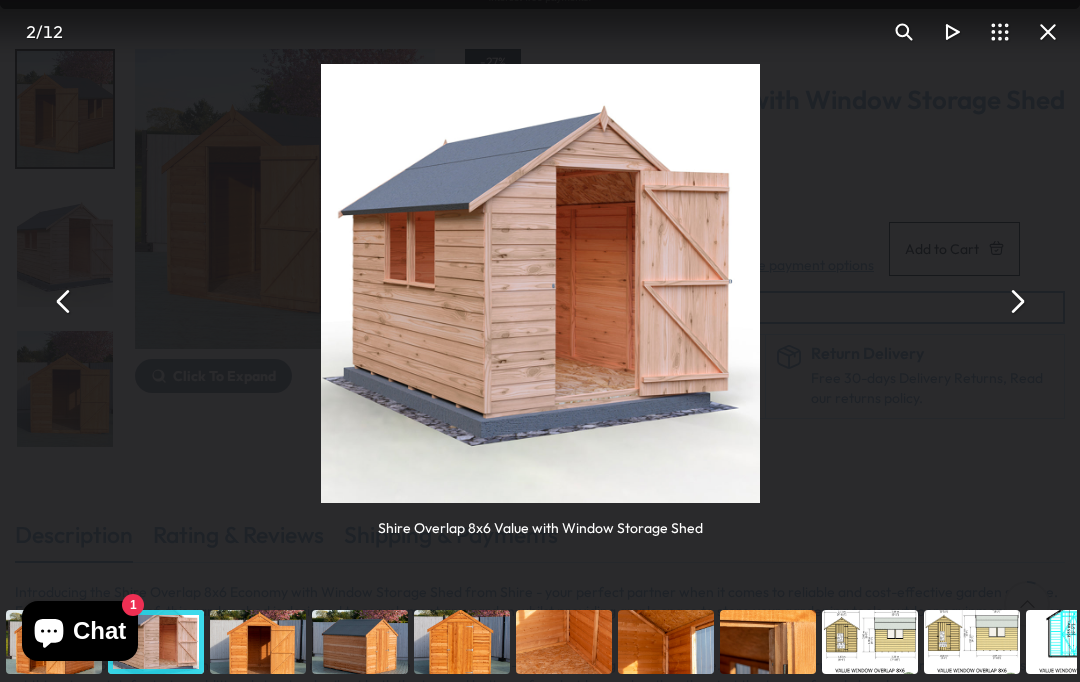 click at bounding box center [258, 642] 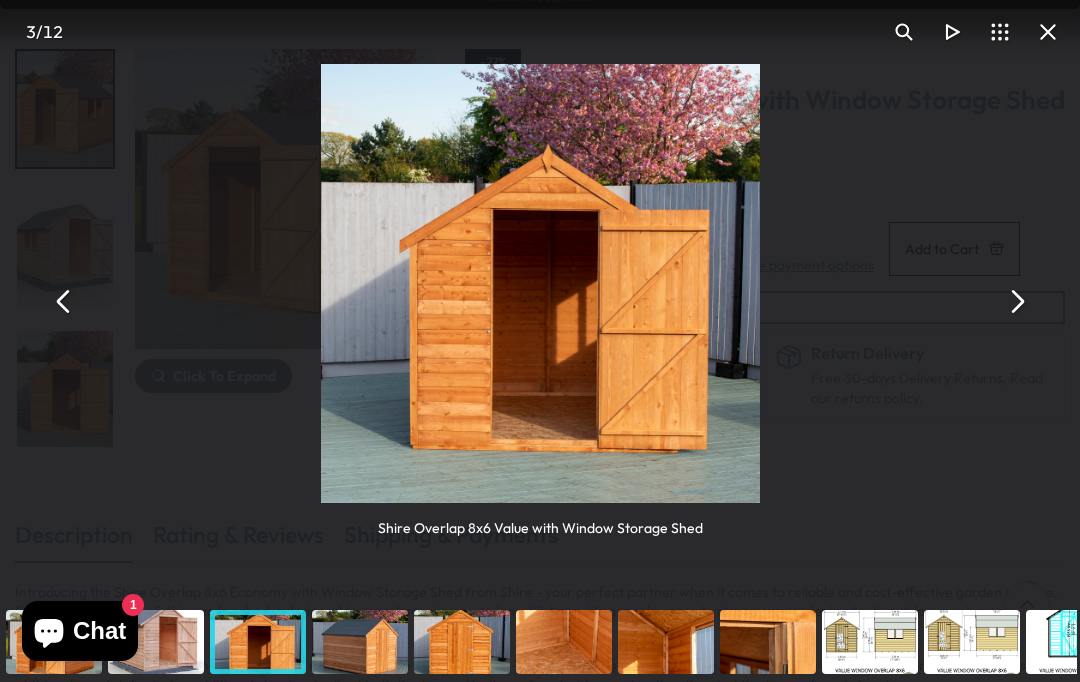 click at bounding box center (360, 642) 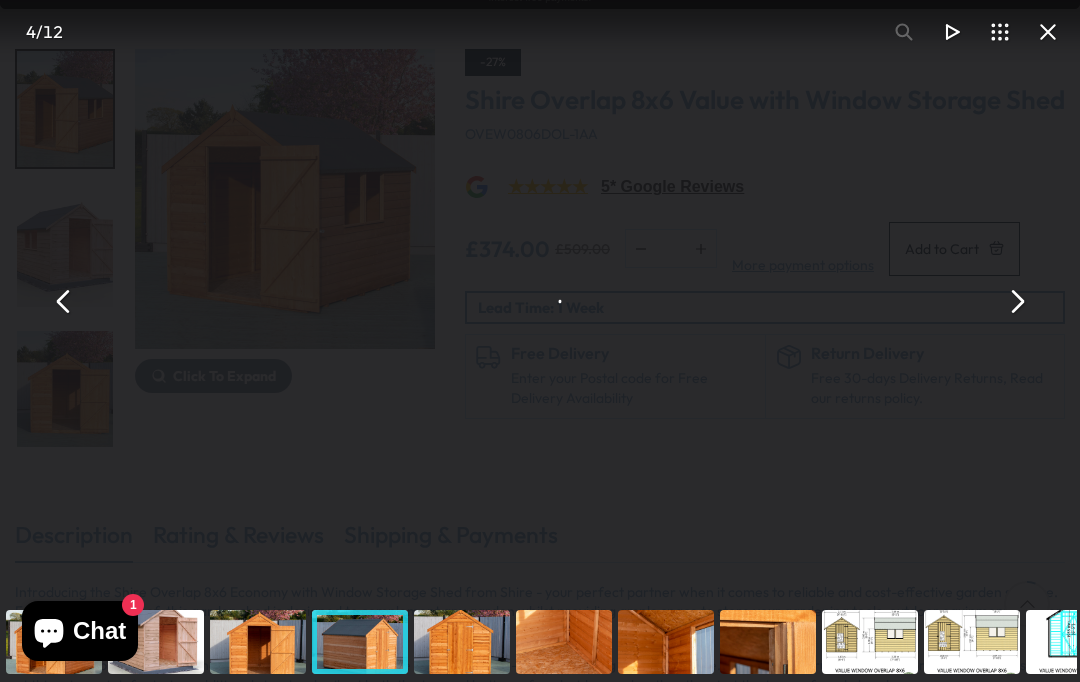 click at bounding box center (360, 642) 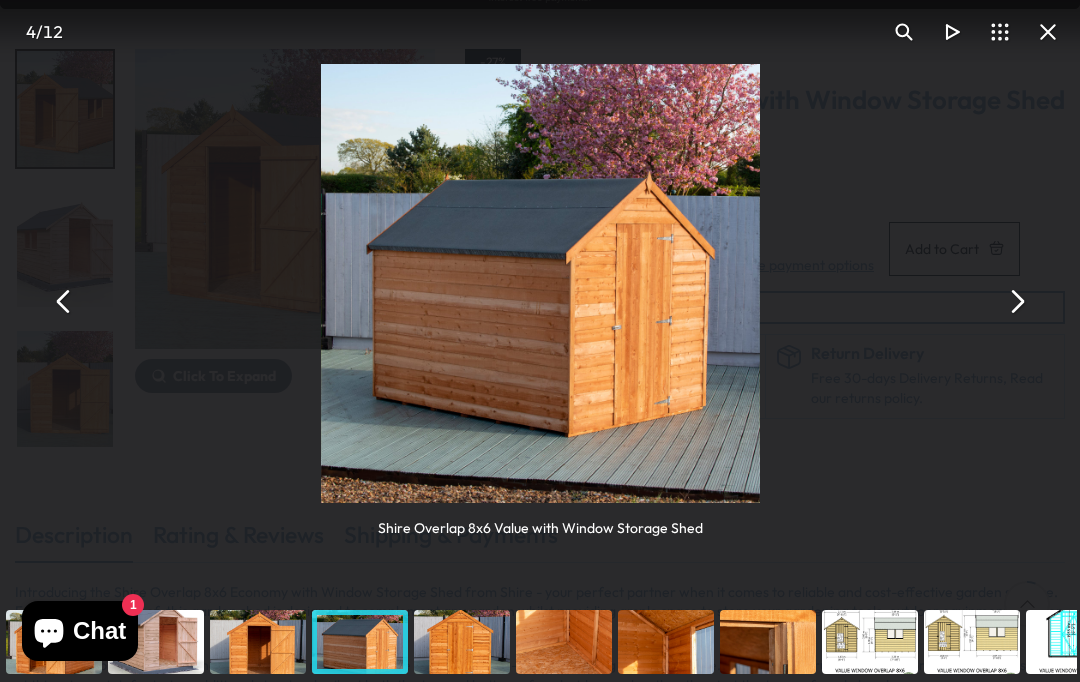 click at bounding box center [462, 642] 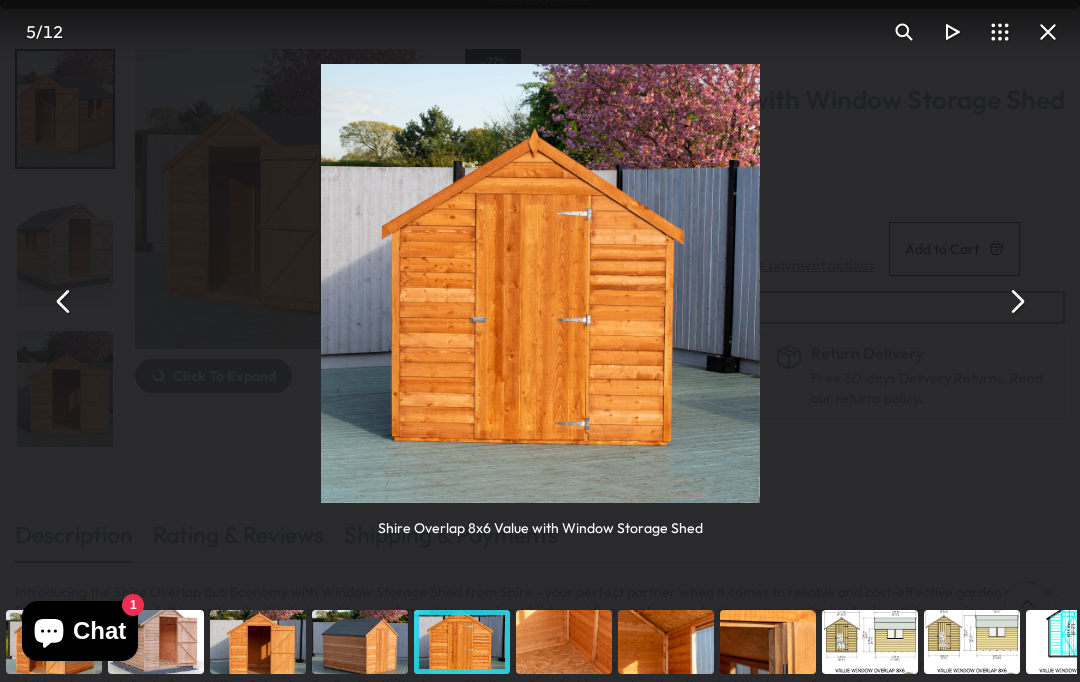 click at bounding box center [564, 642] 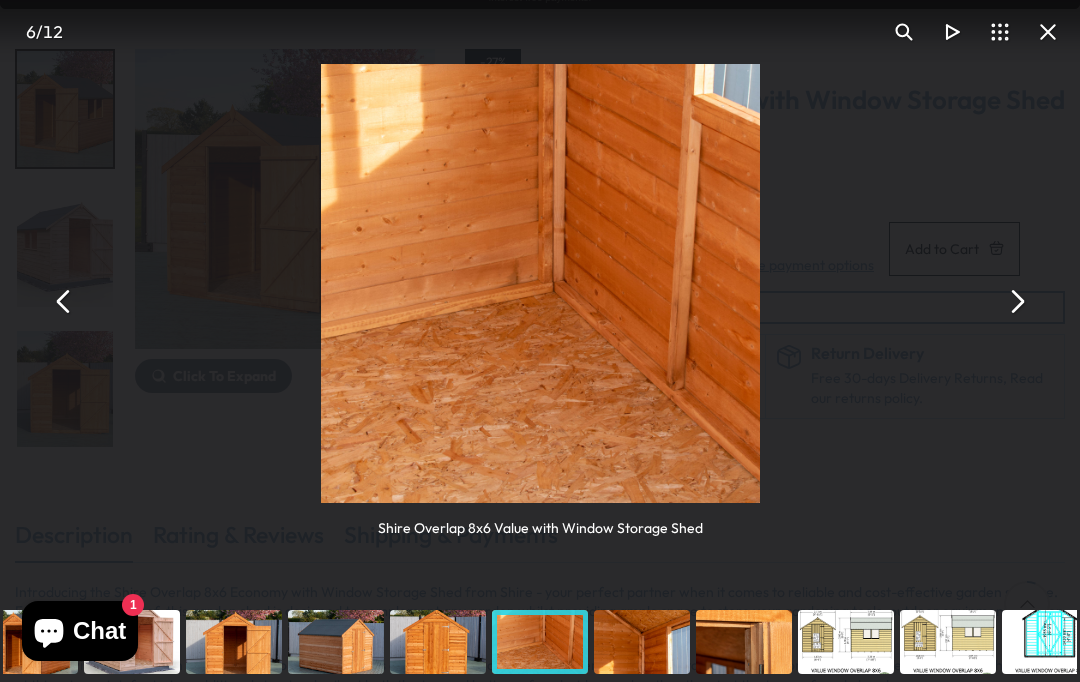 click at bounding box center (642, 642) 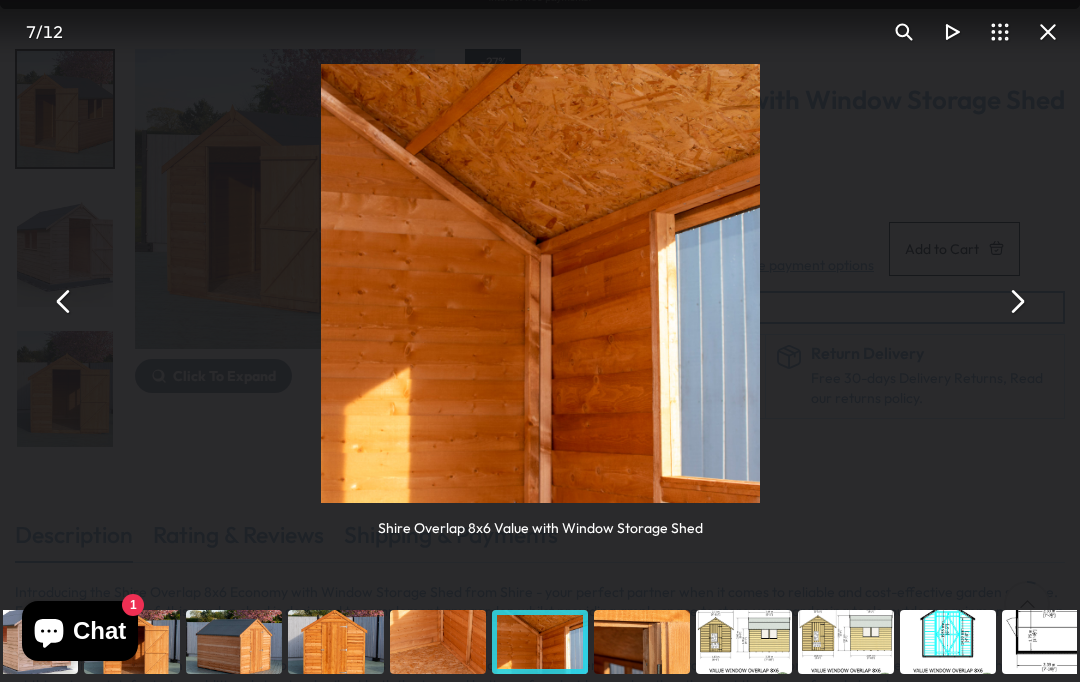 click at bounding box center (642, 642) 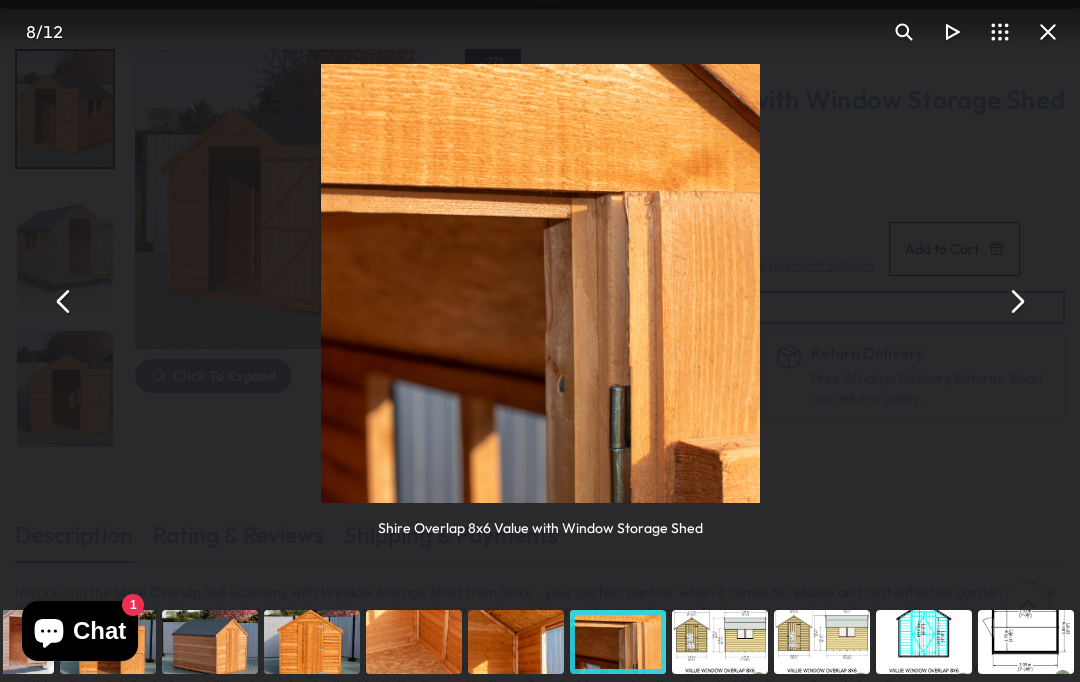 click at bounding box center [720, 642] 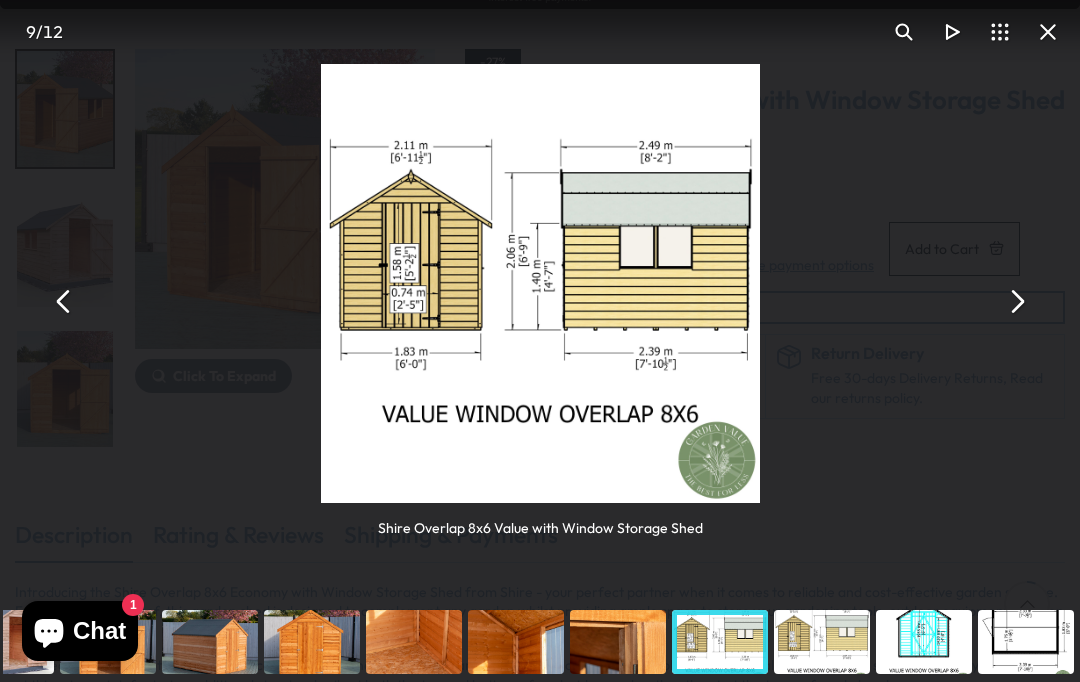 click at bounding box center (822, 642) 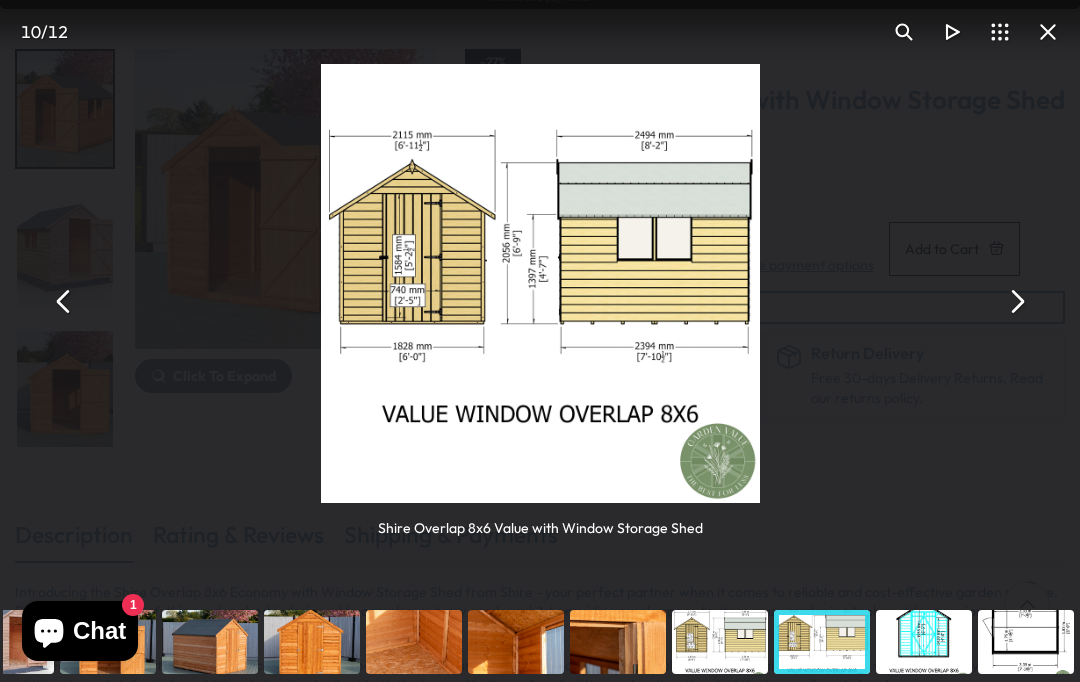 click at bounding box center (924, 642) 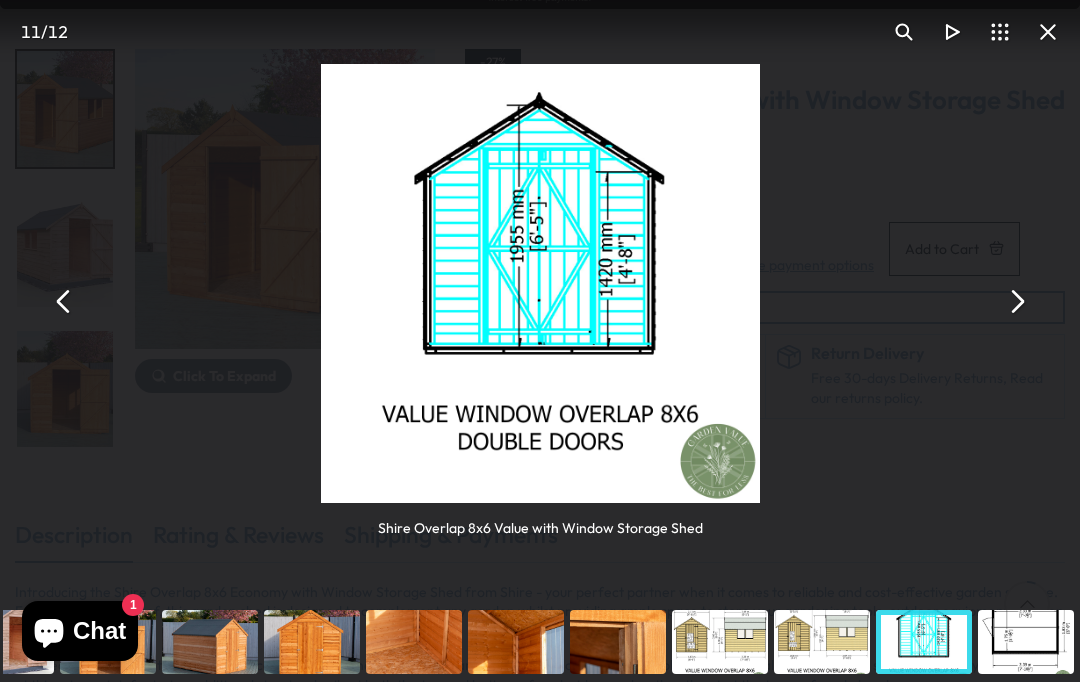 click at bounding box center (1026, 642) 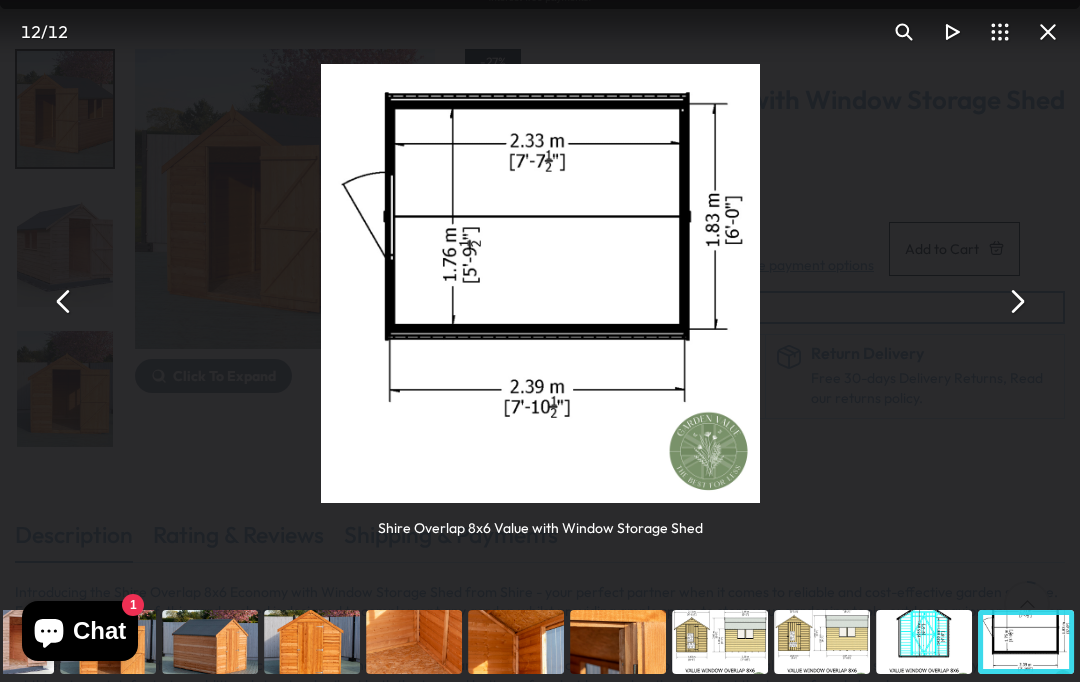 click at bounding box center [210, 642] 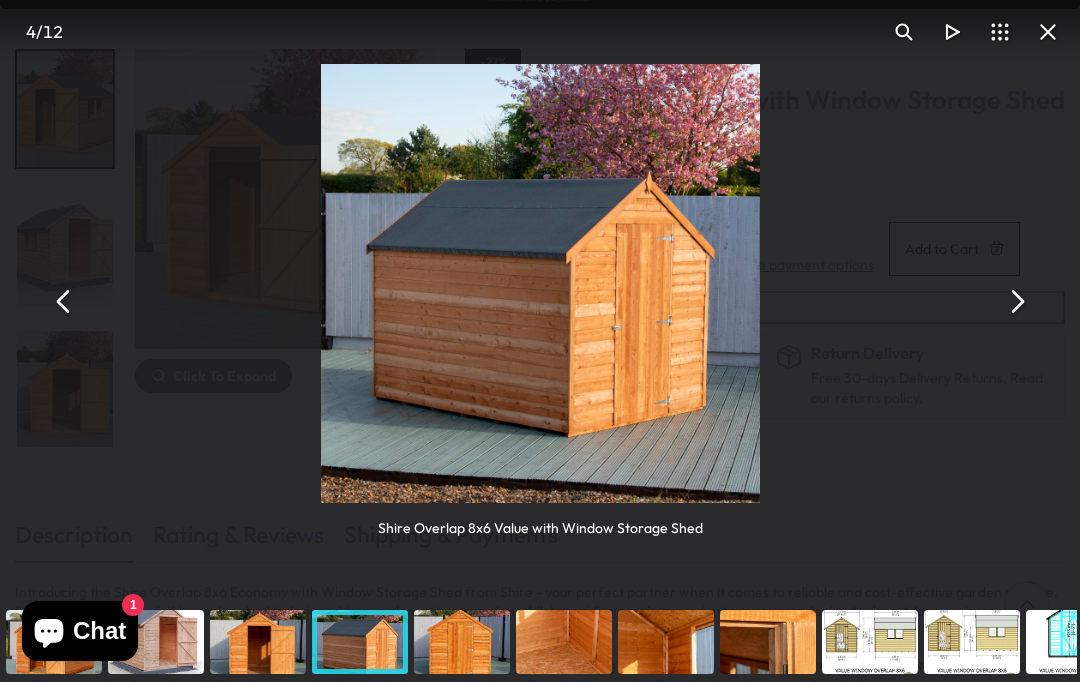 click at bounding box center (258, 642) 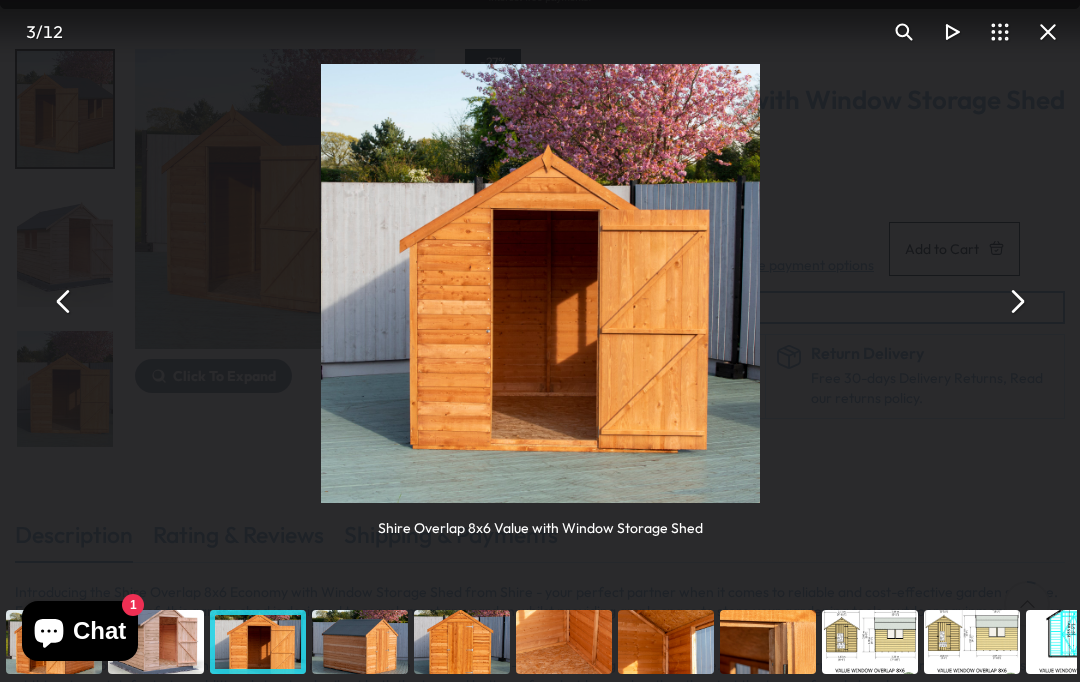 click at bounding box center (156, 642) 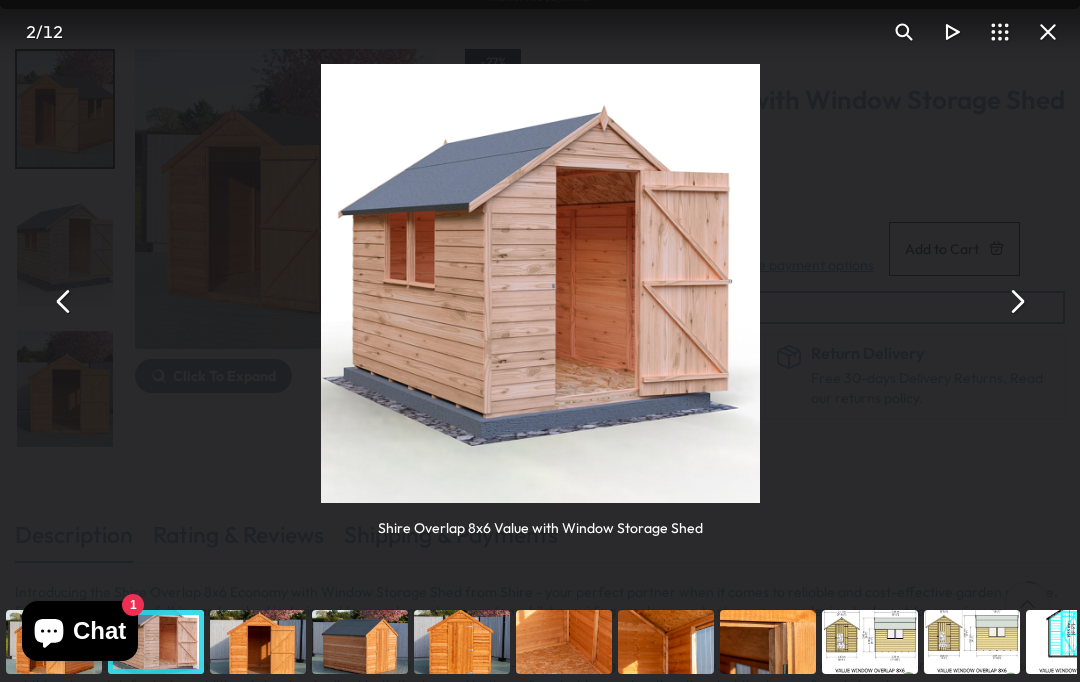 click at bounding box center (540, 283) 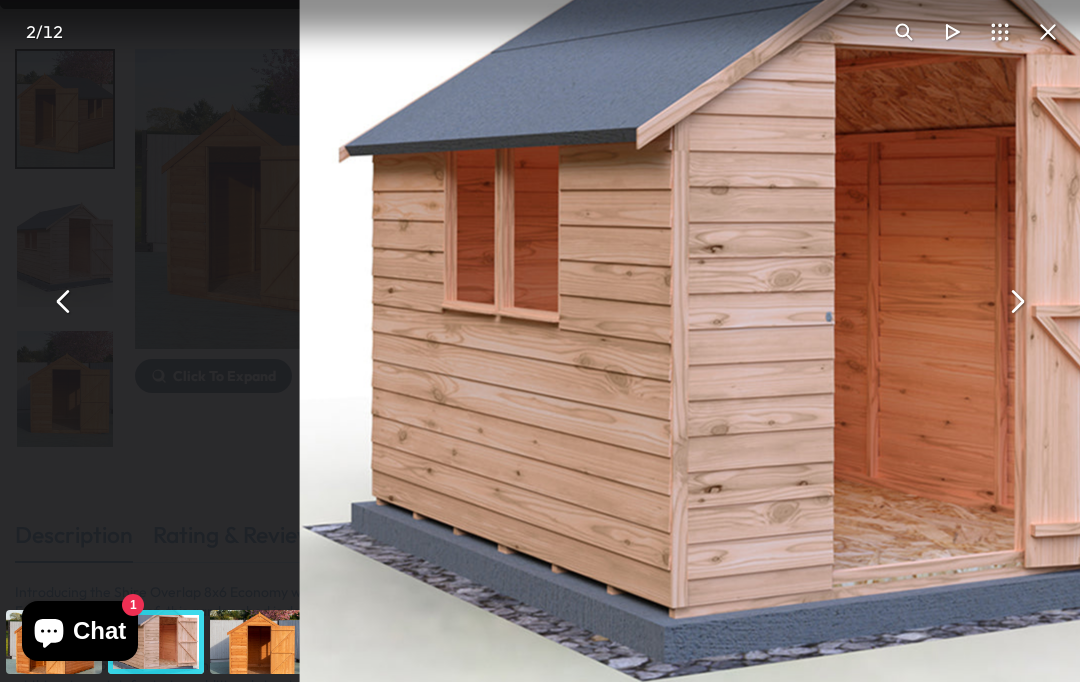 click at bounding box center (64, 301) 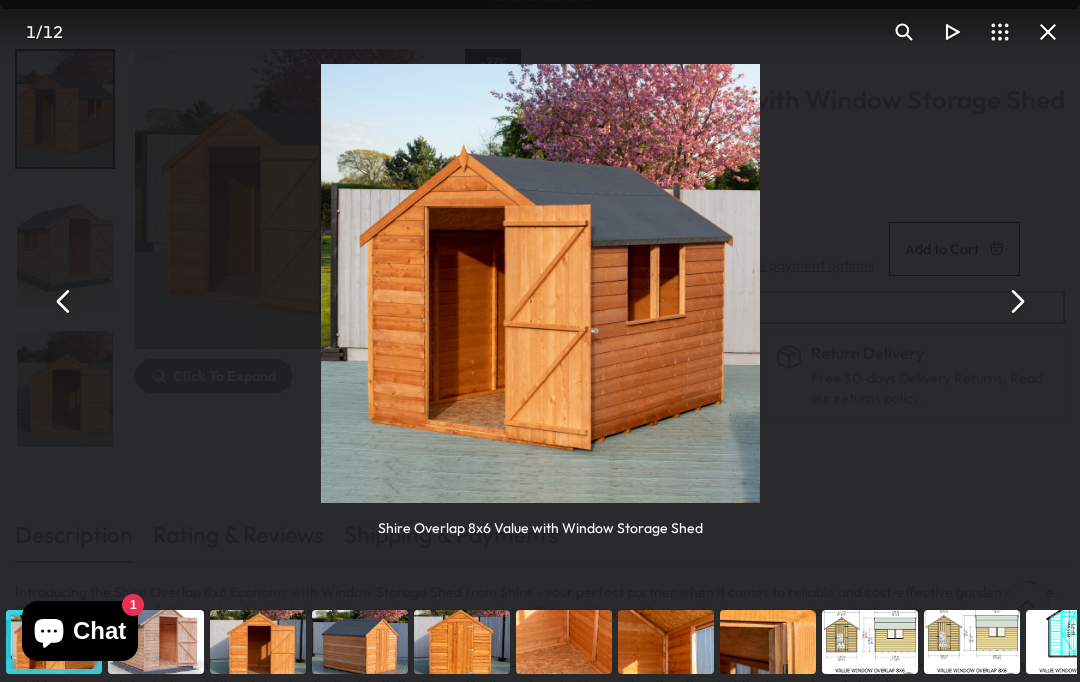 click at bounding box center [540, 283] 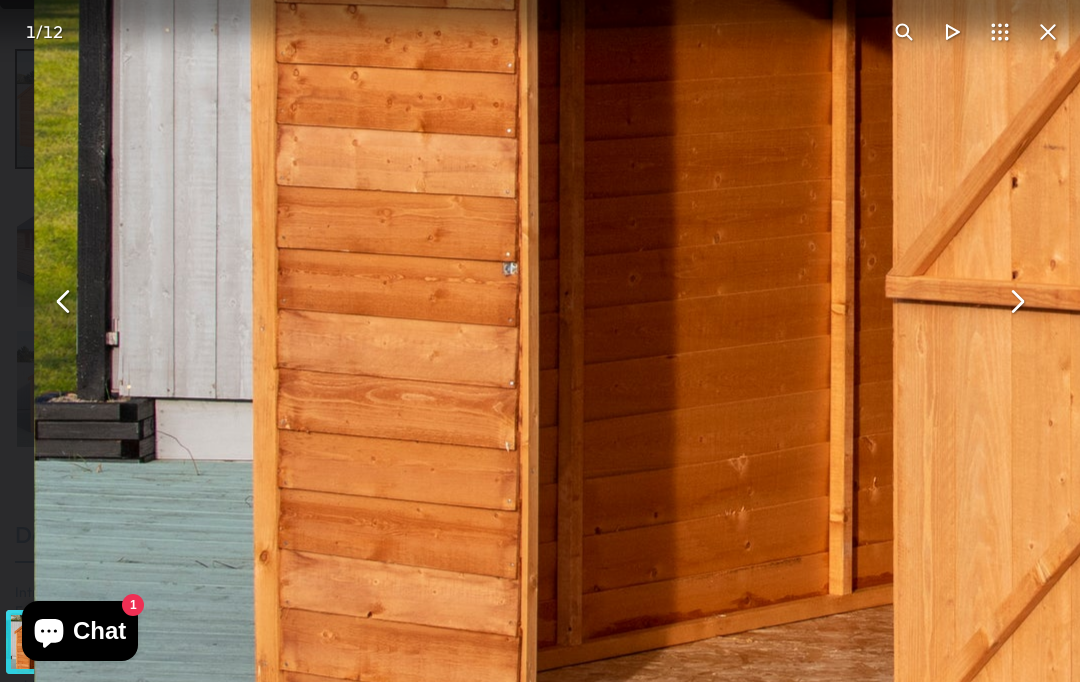 click at bounding box center (1058, 99) 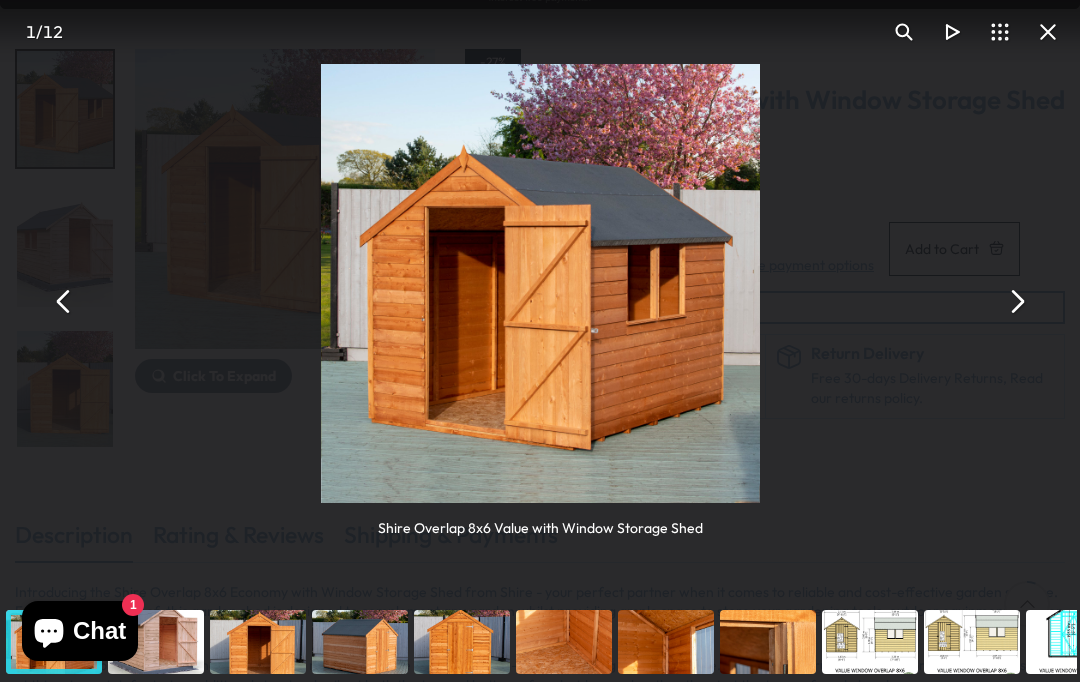 click at bounding box center (540, 283) 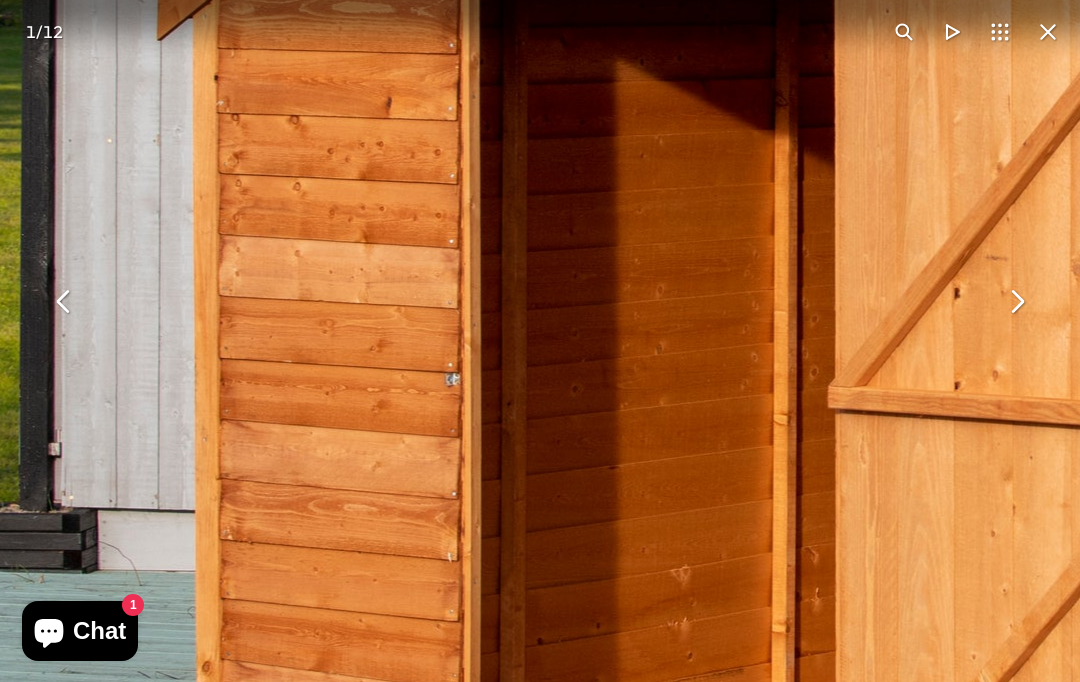 click at bounding box center (1016, 301) 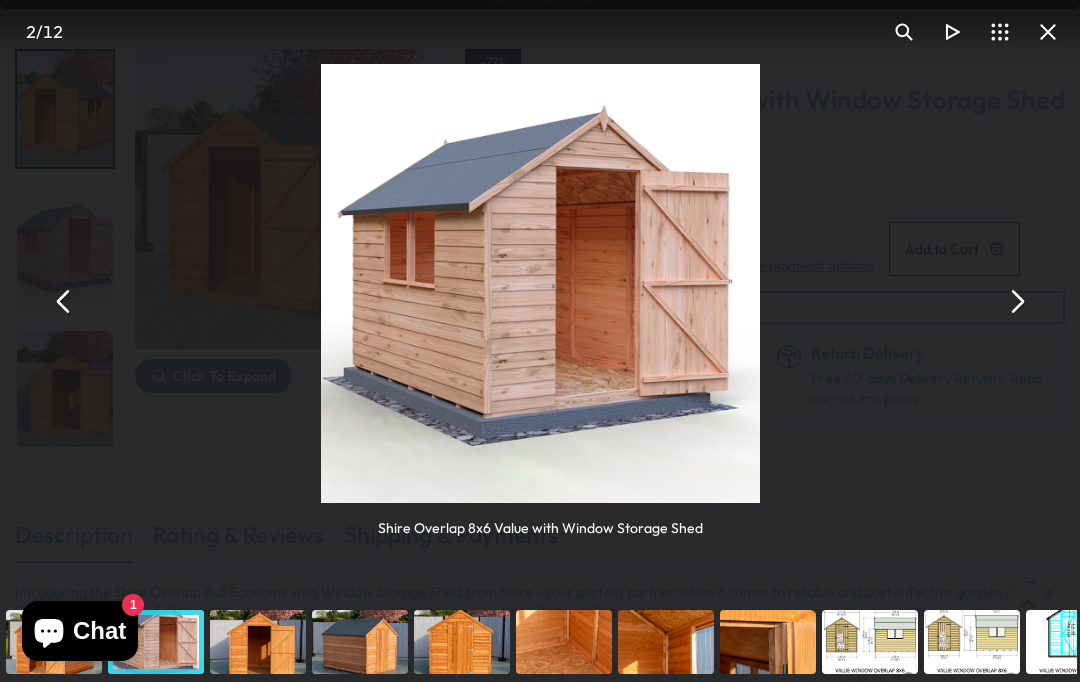click at bounding box center (1016, 301) 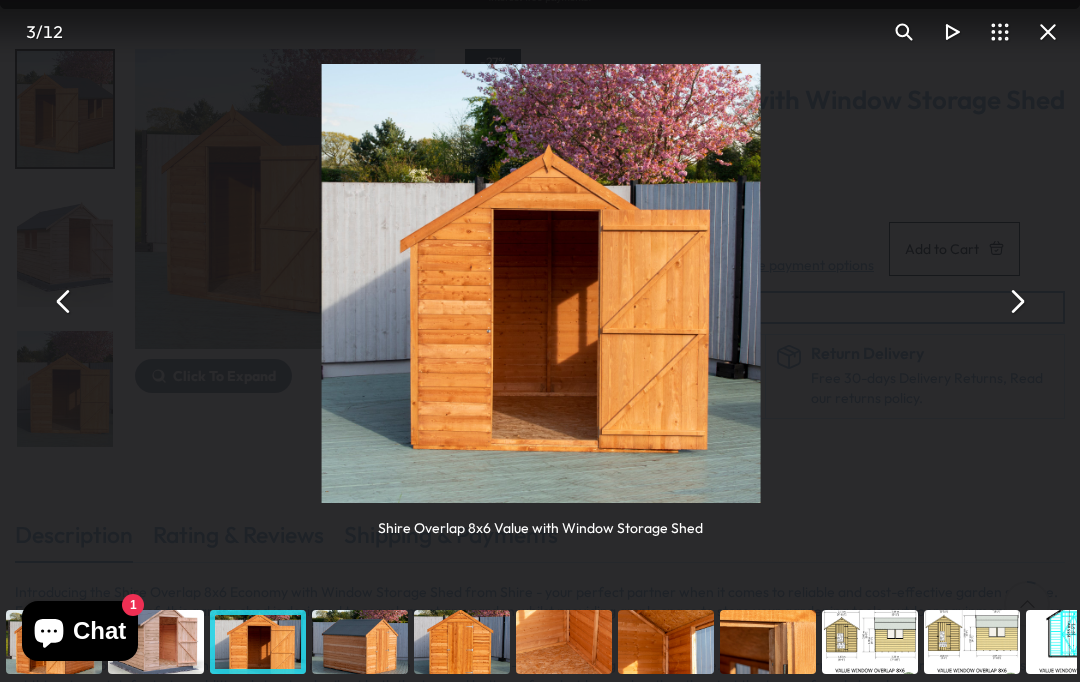click at bounding box center [64, 301] 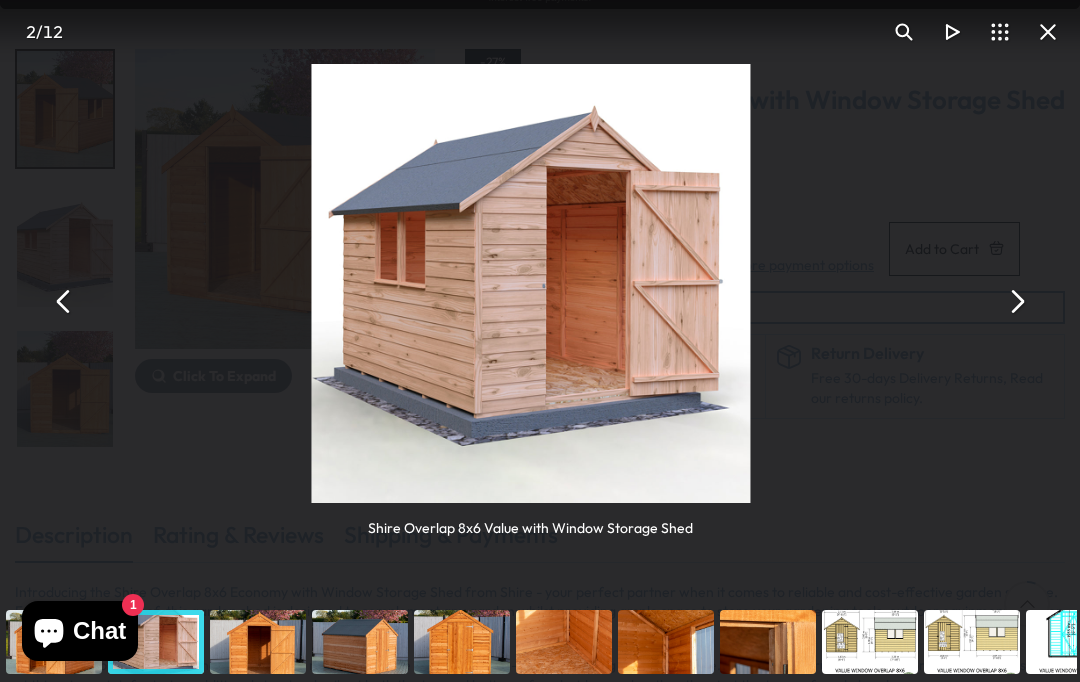 click at bounding box center [64, 301] 